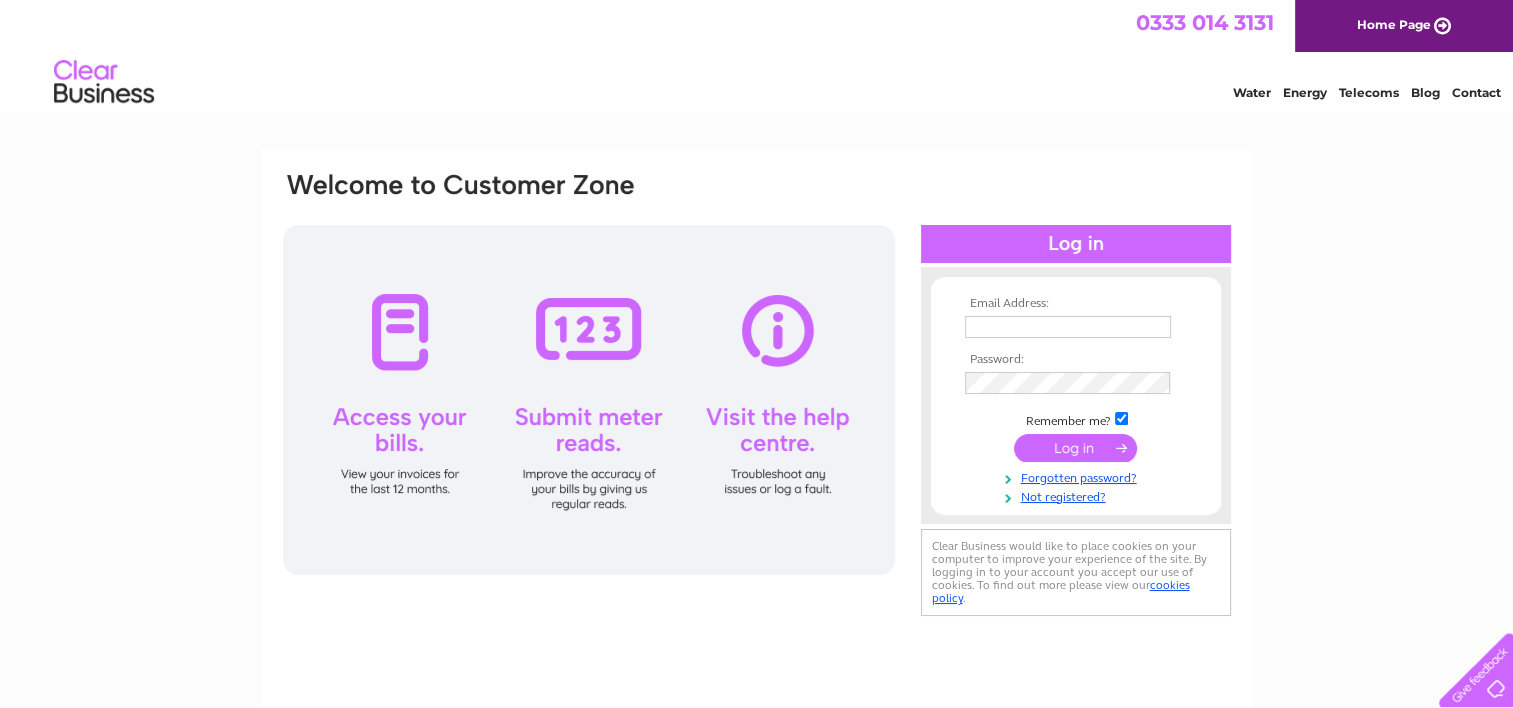 scroll, scrollTop: 0, scrollLeft: 0, axis: both 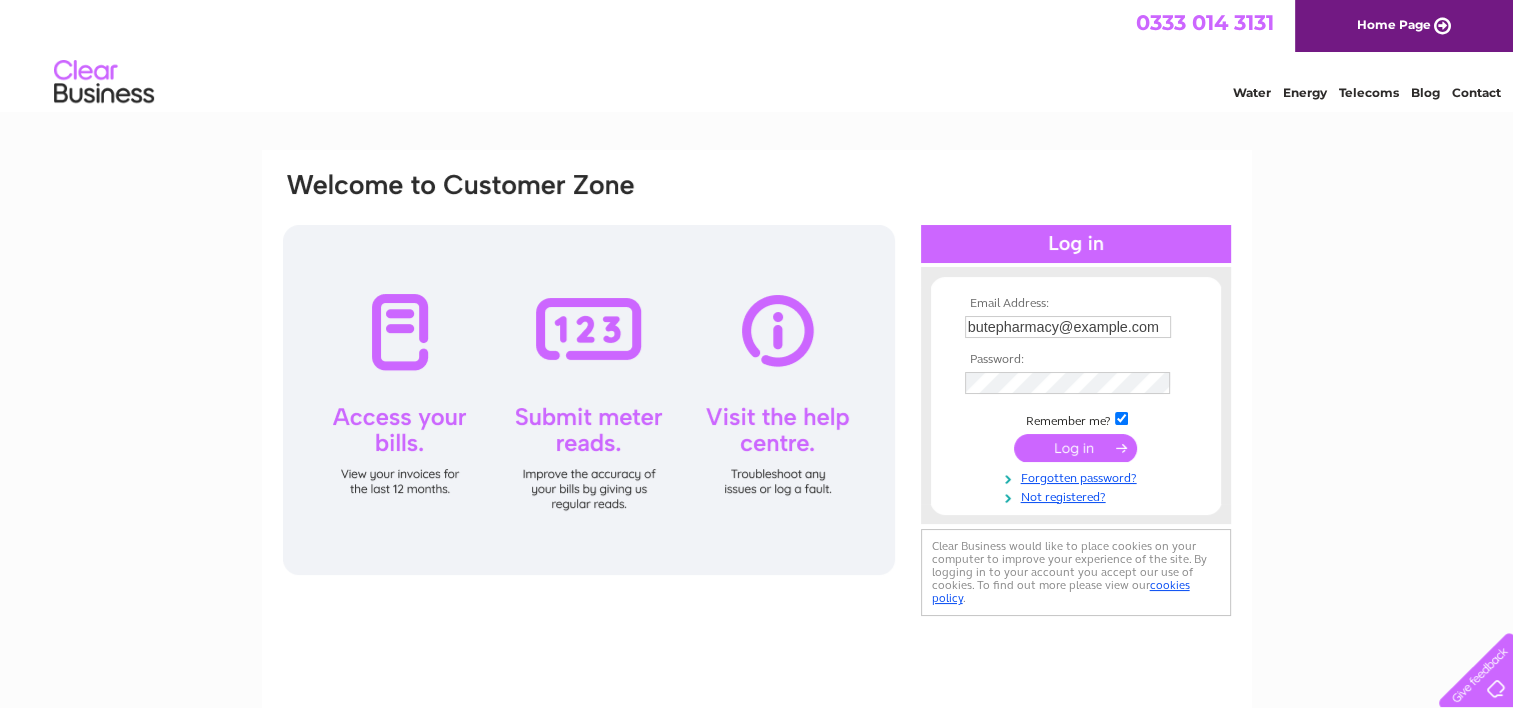 click on "butepharmacy@gmail.com" at bounding box center (1068, 327) 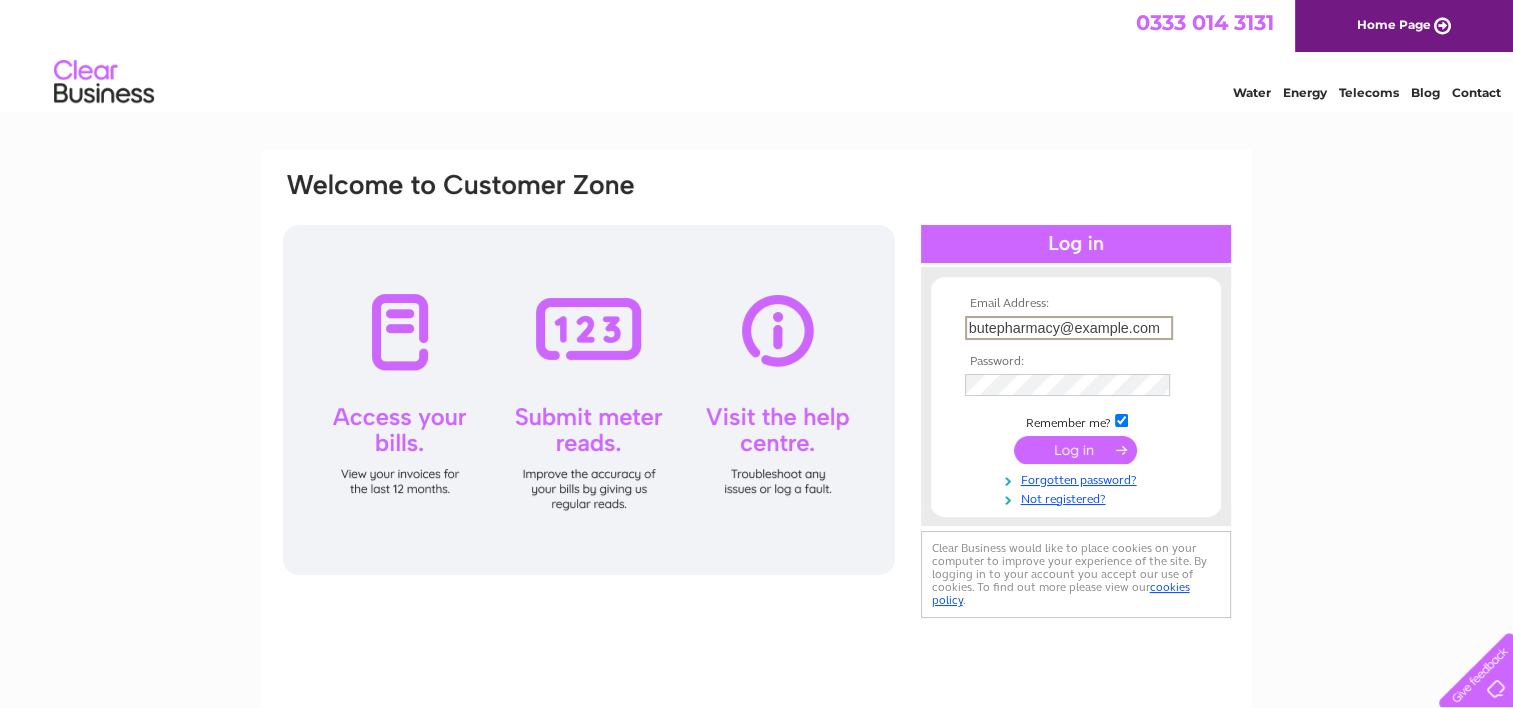 type on "rdevenish16@aol.com" 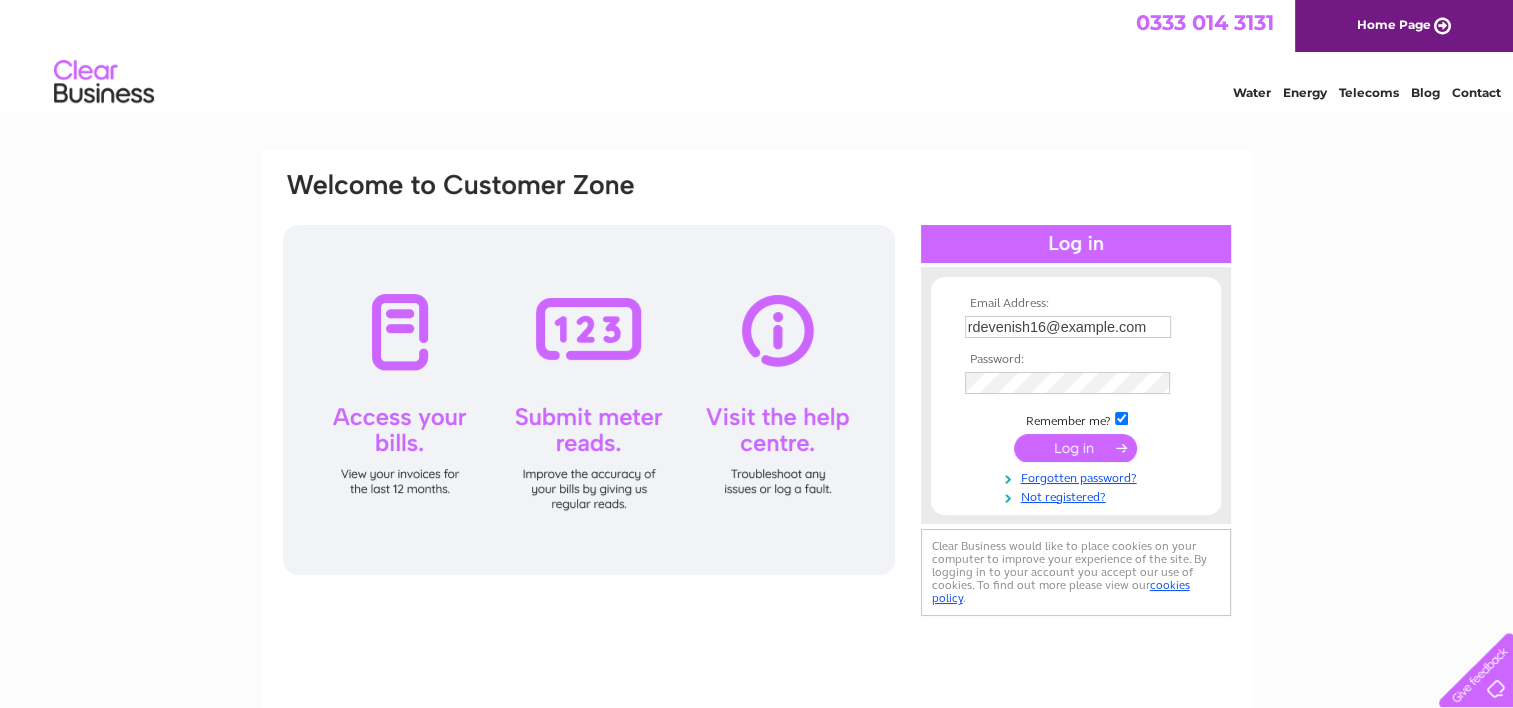 click at bounding box center (1075, 448) 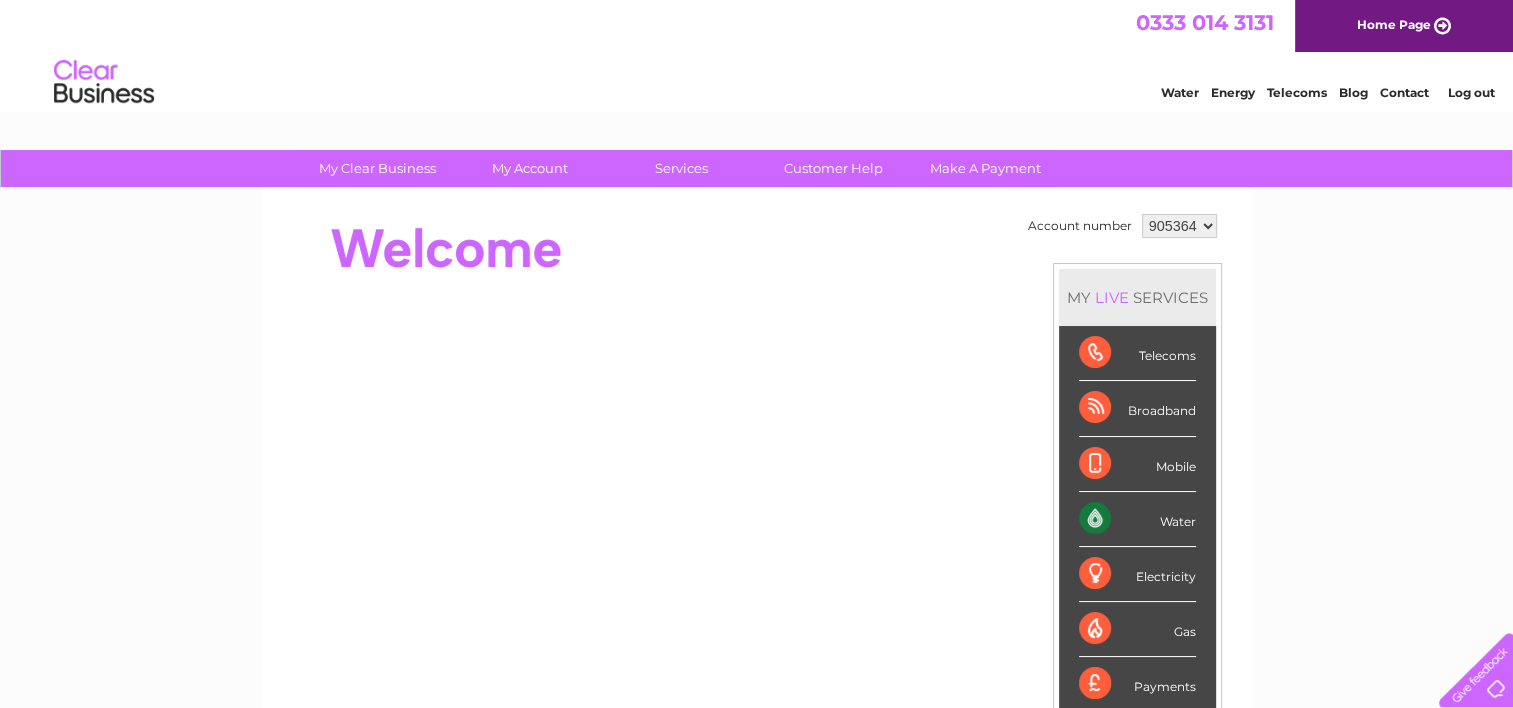 scroll, scrollTop: 0, scrollLeft: 0, axis: both 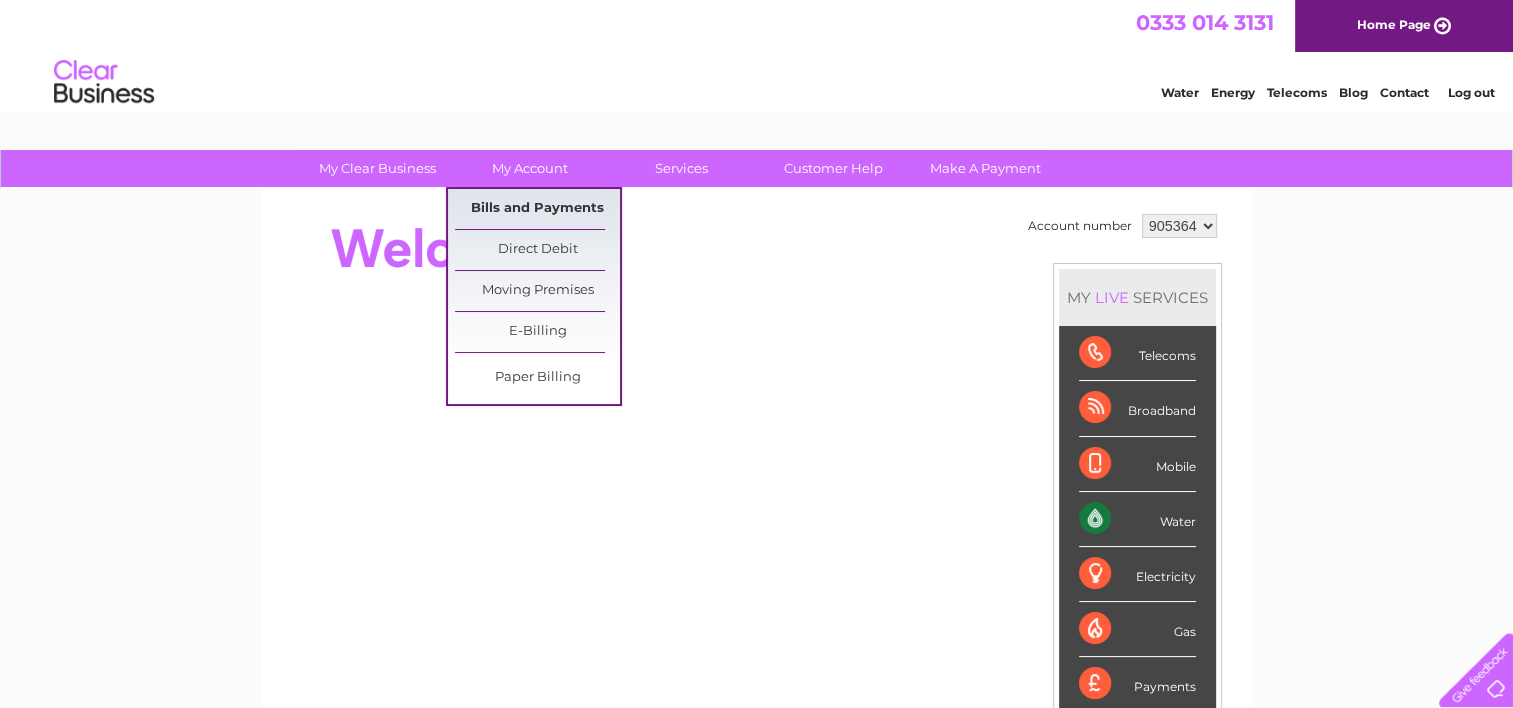 click on "Bills and Payments" at bounding box center (537, 209) 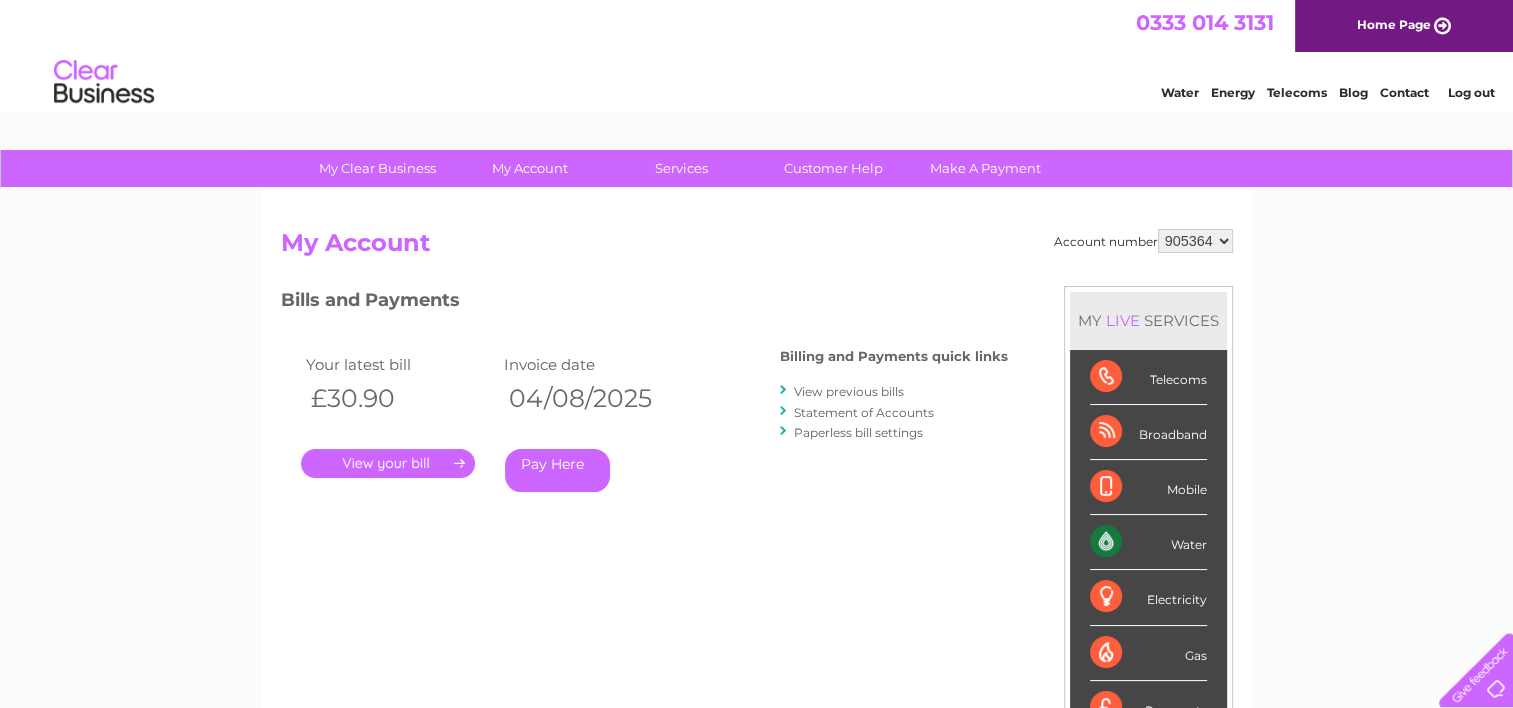 scroll, scrollTop: 0, scrollLeft: 0, axis: both 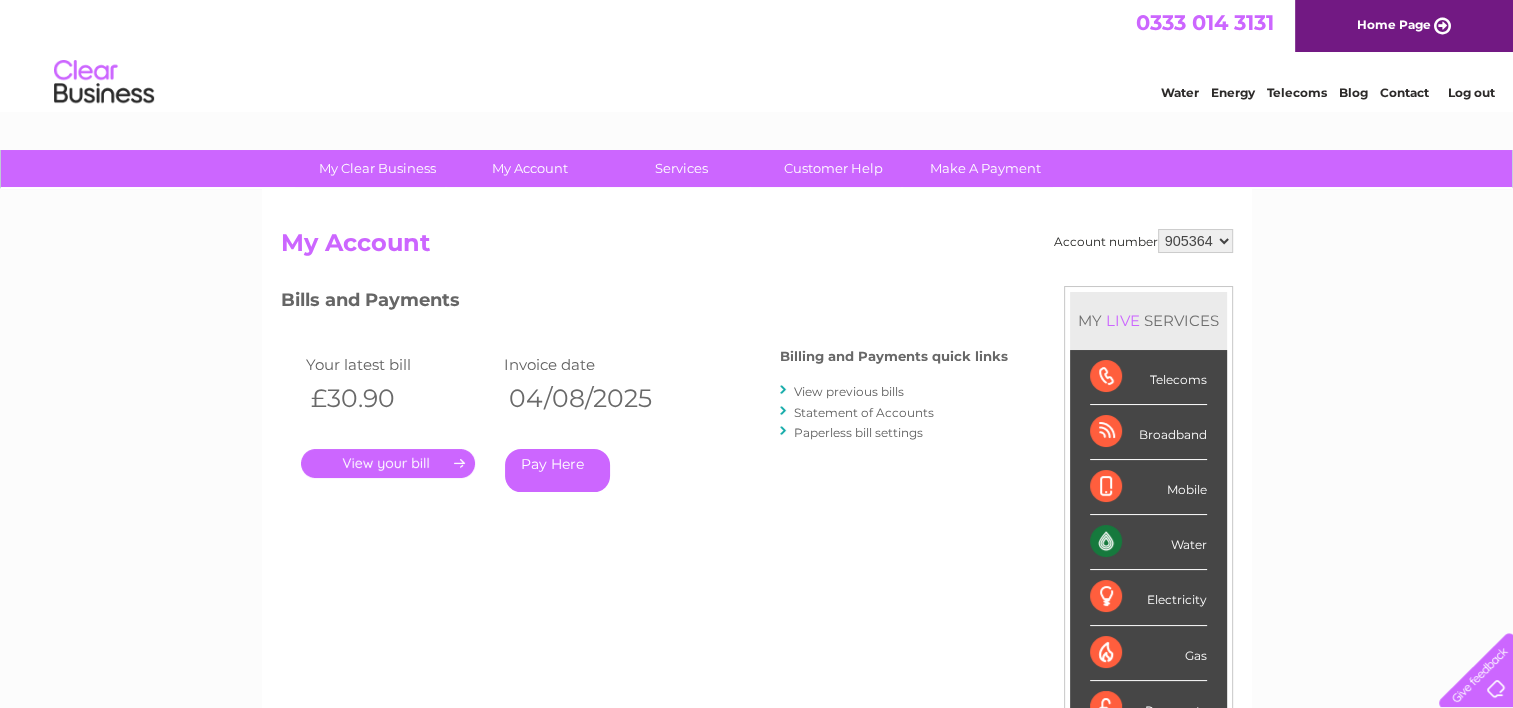 click on "." at bounding box center (388, 463) 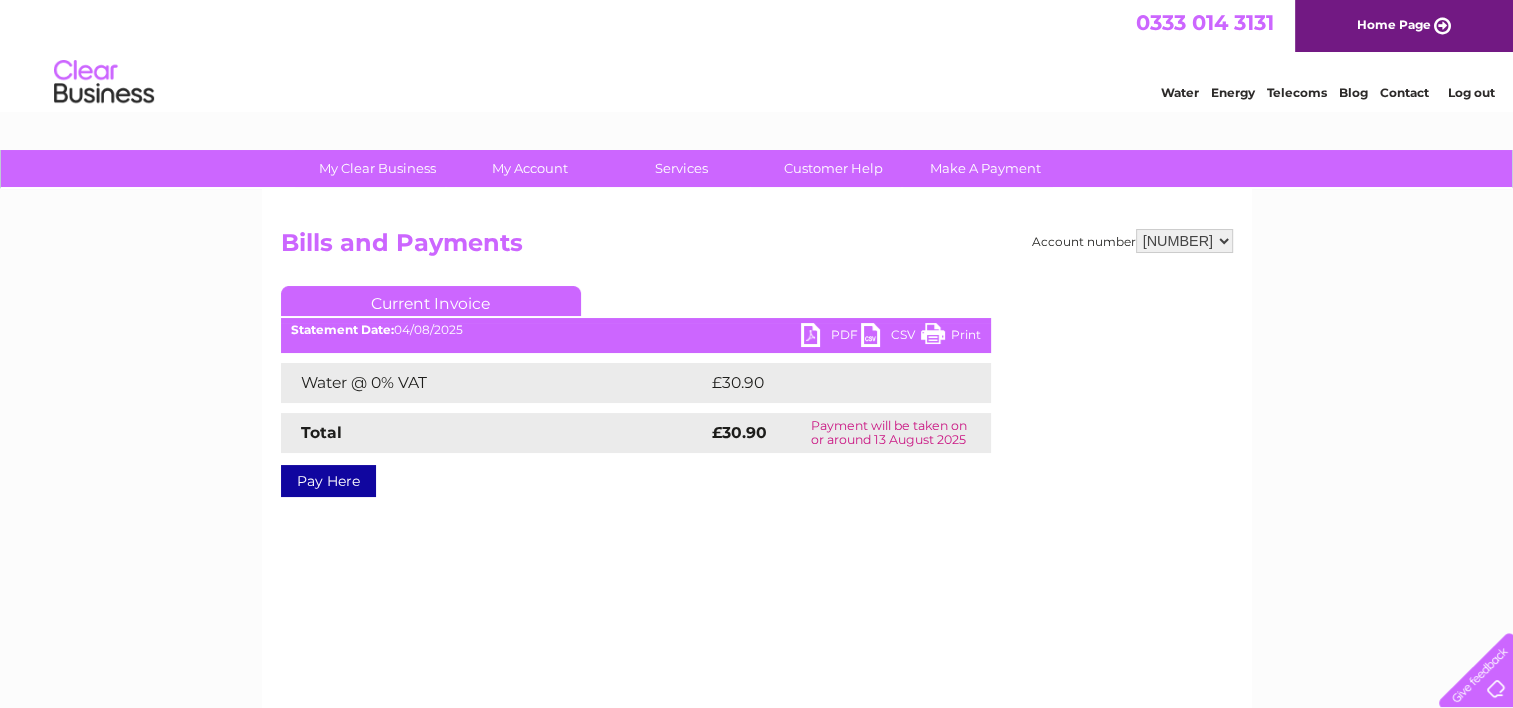 scroll, scrollTop: 0, scrollLeft: 0, axis: both 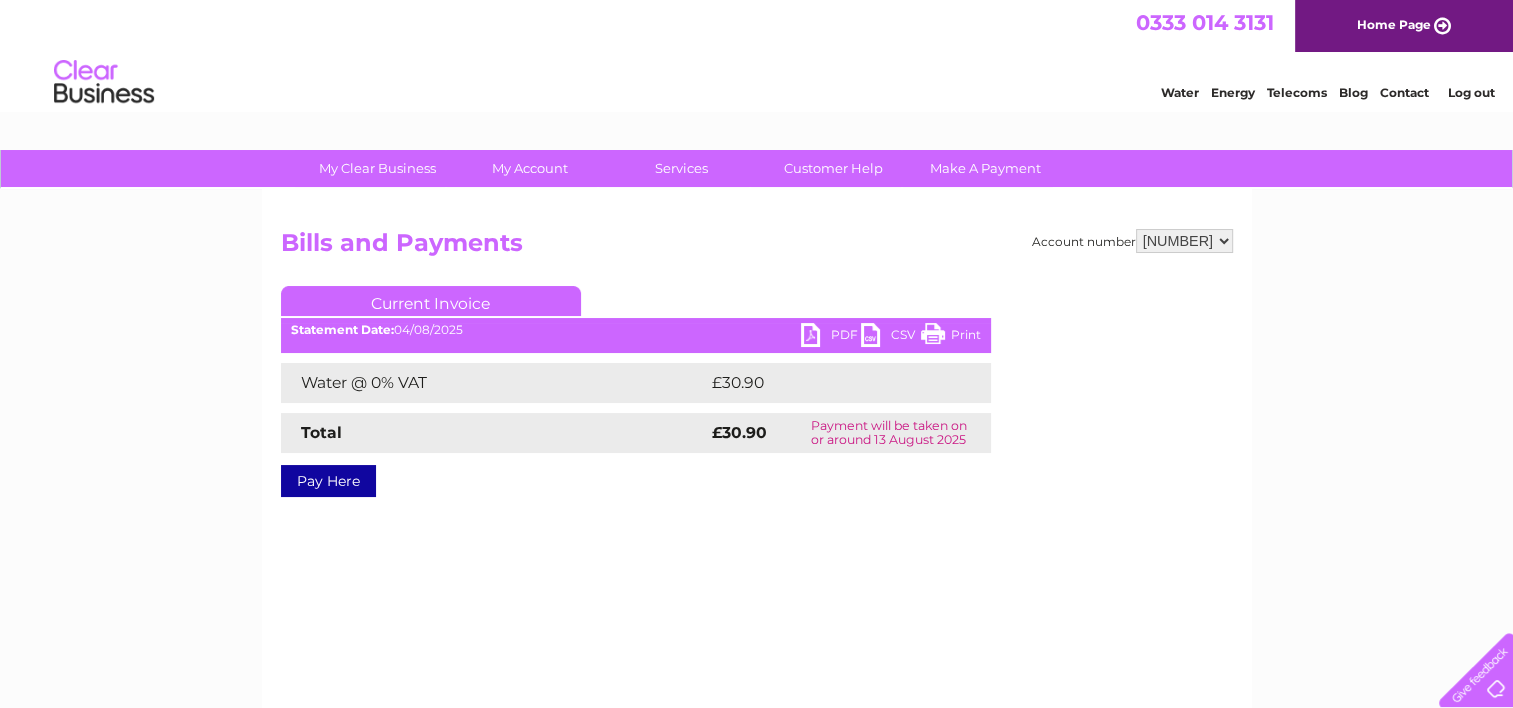 click on "PDF" at bounding box center [831, 337] 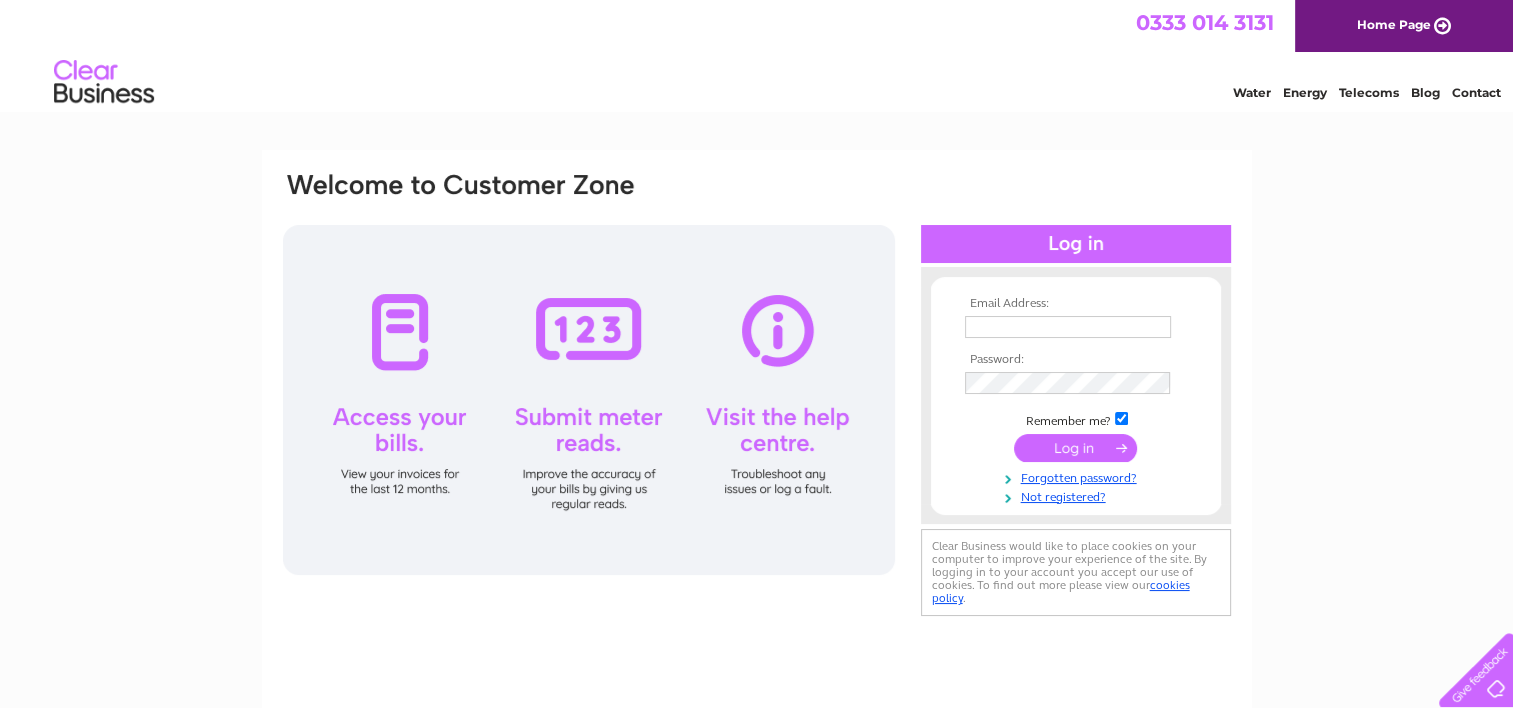 scroll, scrollTop: 0, scrollLeft: 0, axis: both 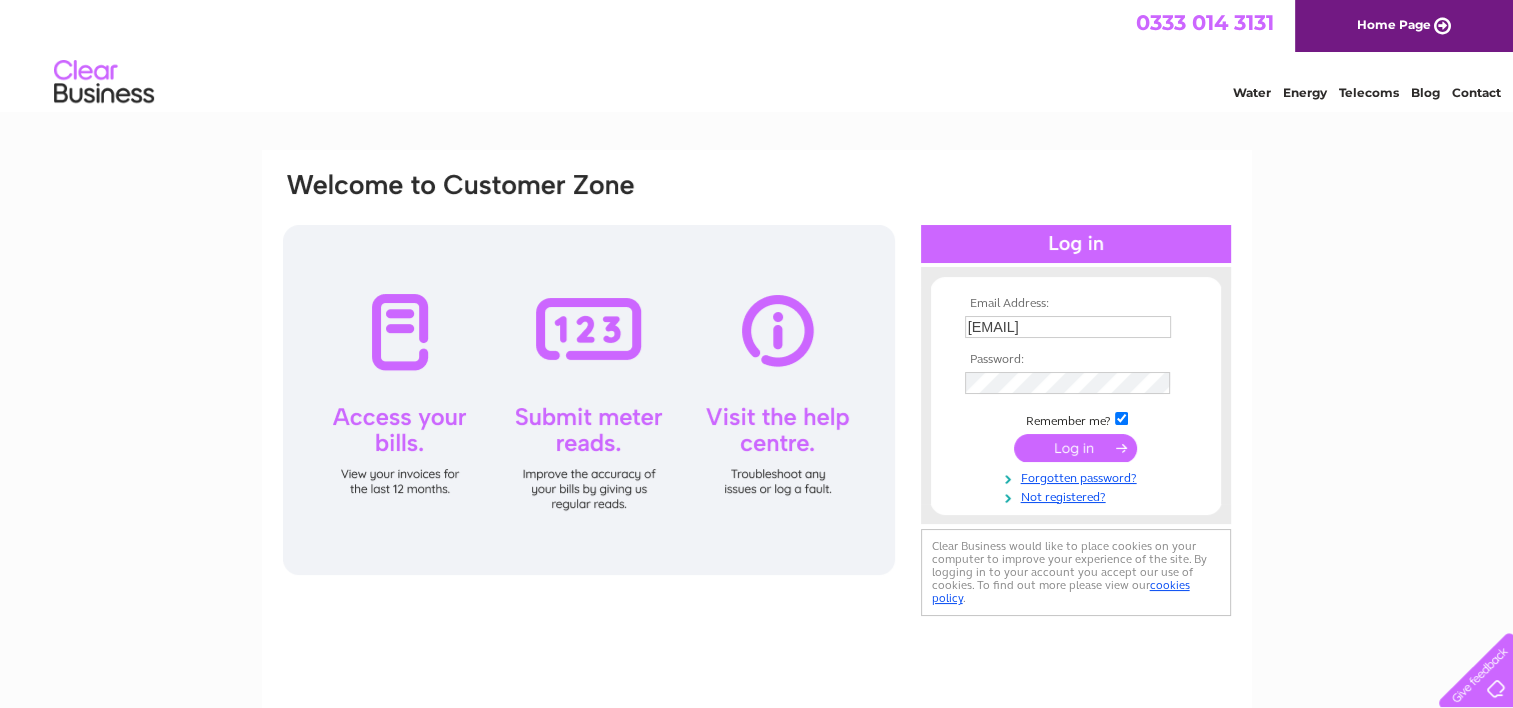 click on "rdevenish16@aol.com" at bounding box center (1068, 327) 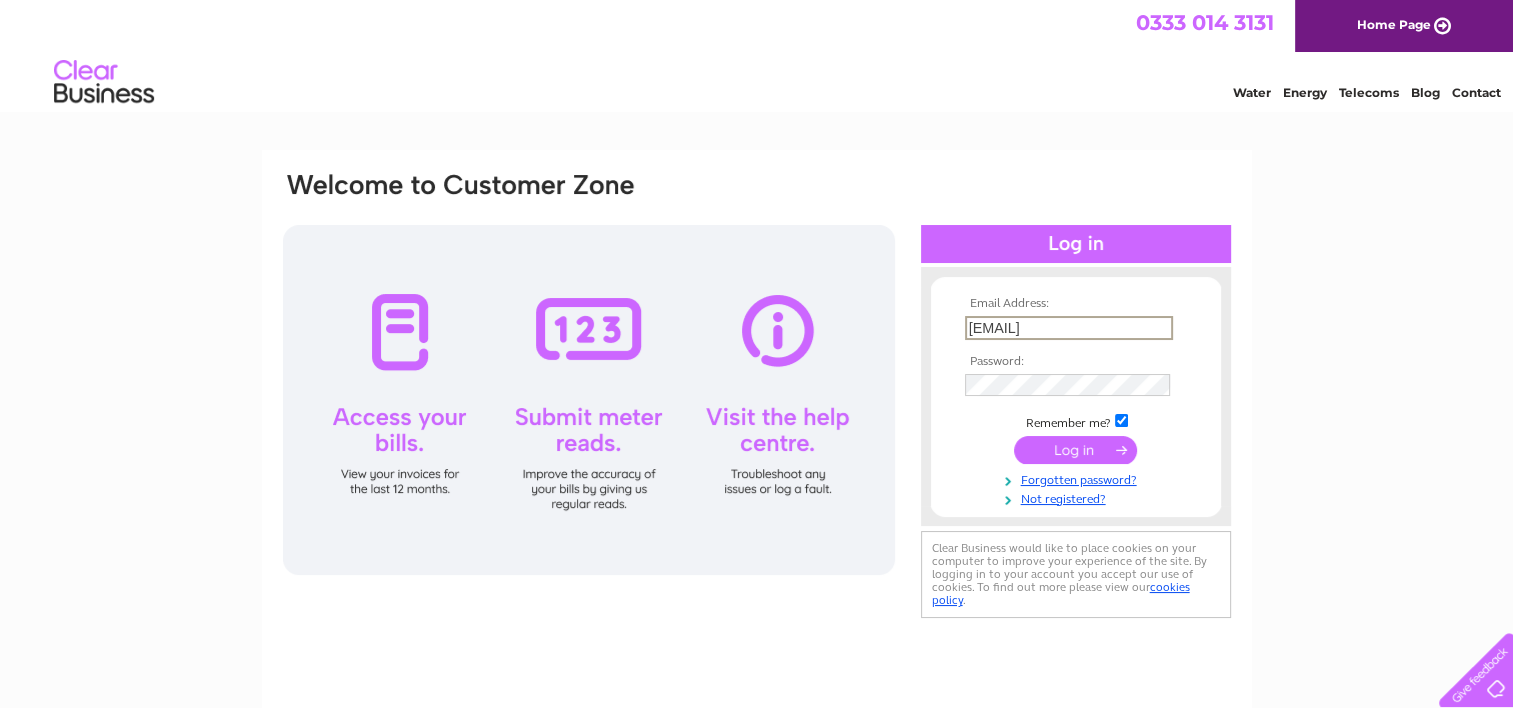 type on "butepharmacy@gmail.com" 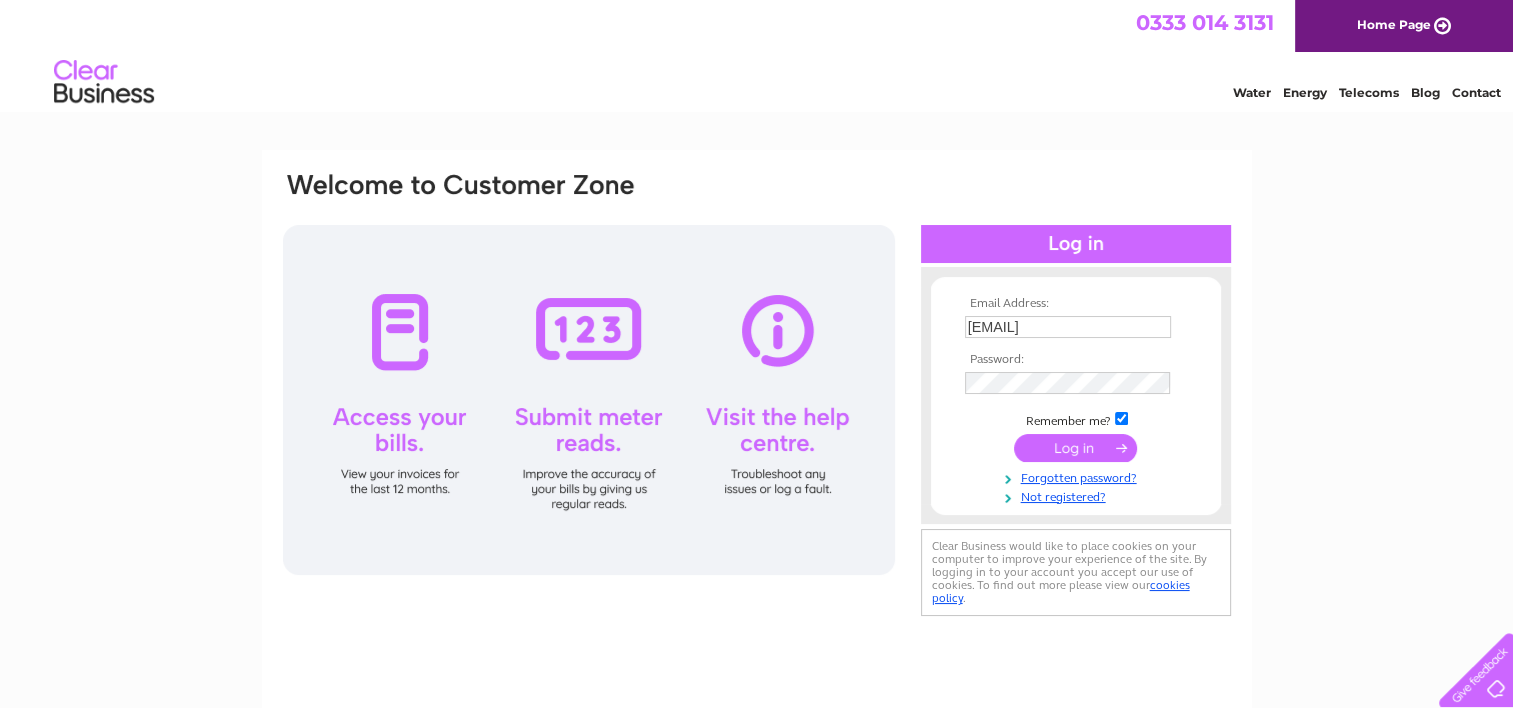 click at bounding box center [1075, 448] 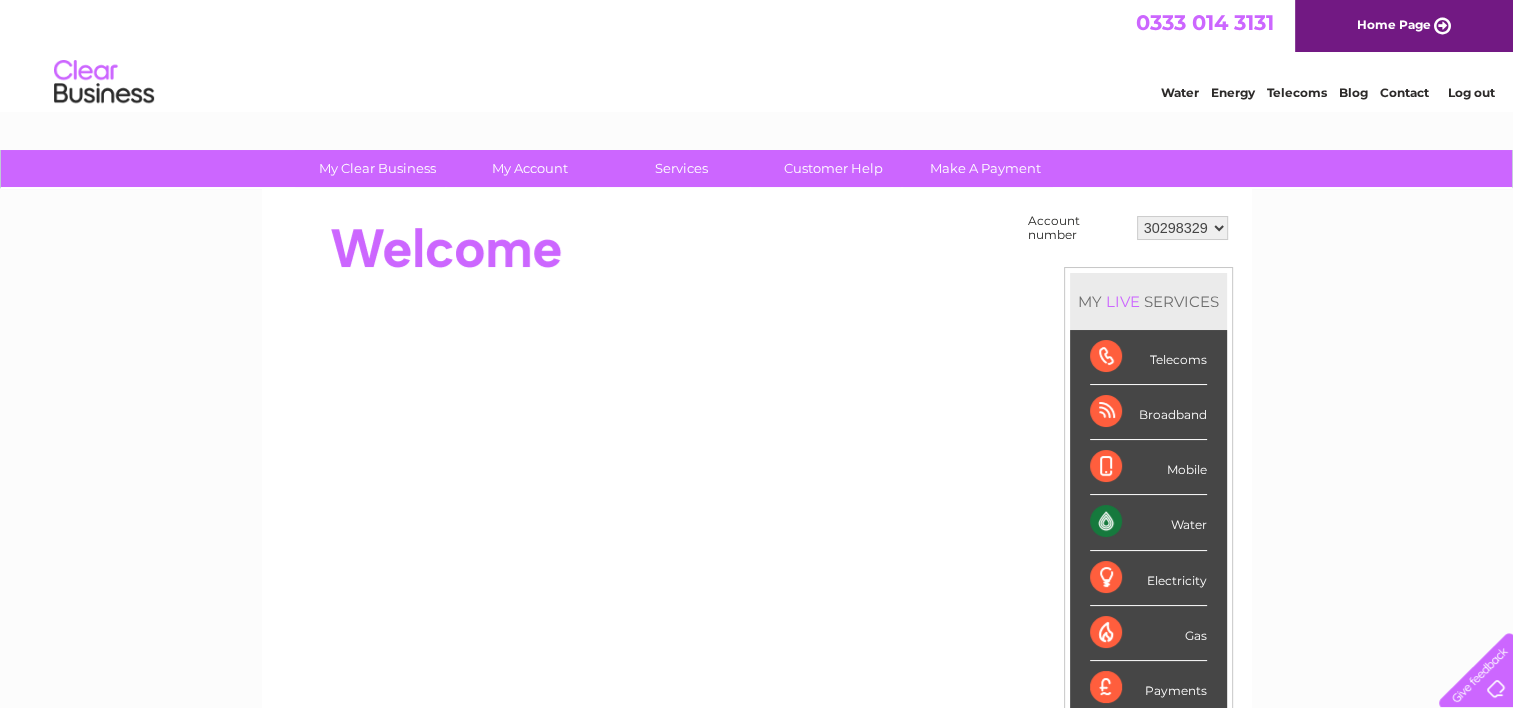 scroll, scrollTop: 0, scrollLeft: 0, axis: both 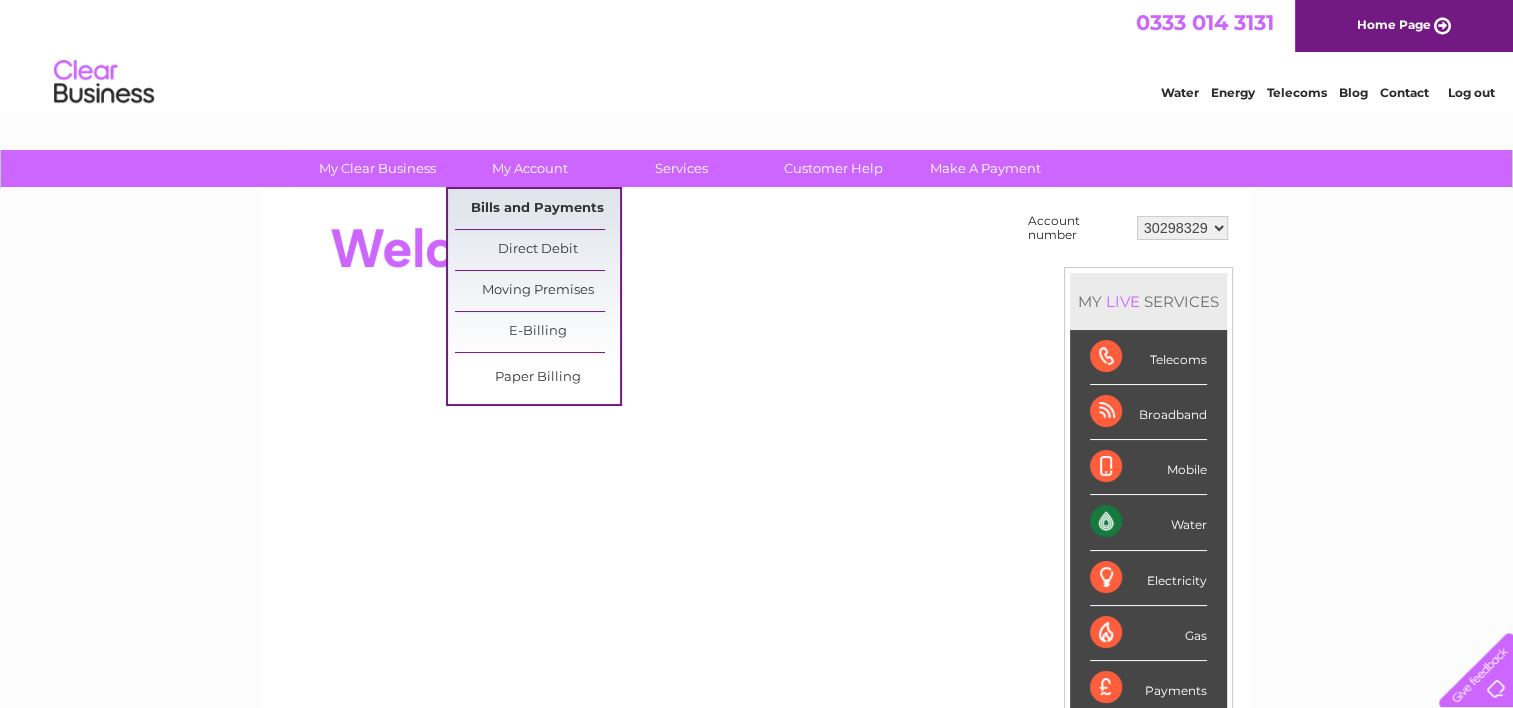 click on "Bills and Payments" at bounding box center (537, 209) 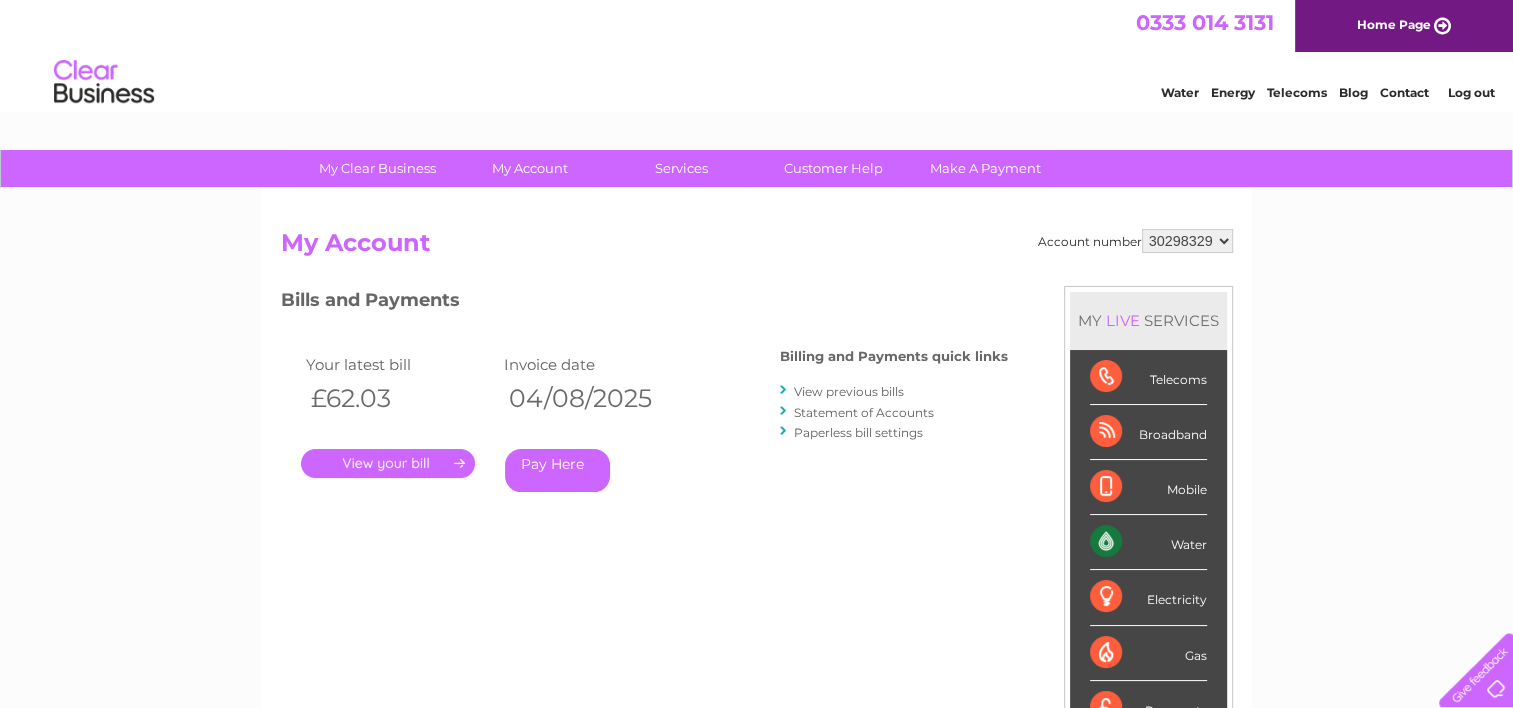 scroll, scrollTop: 0, scrollLeft: 0, axis: both 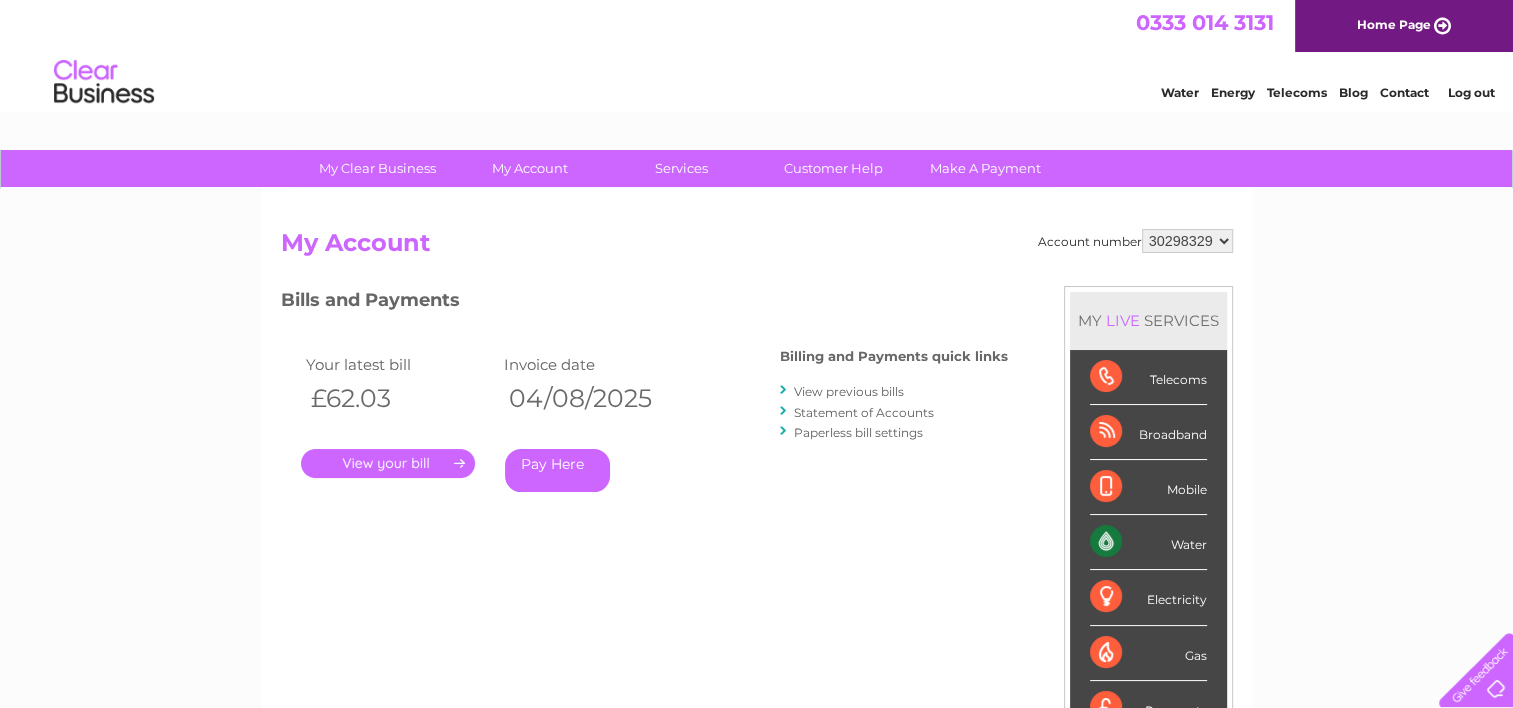 click on "." at bounding box center (388, 463) 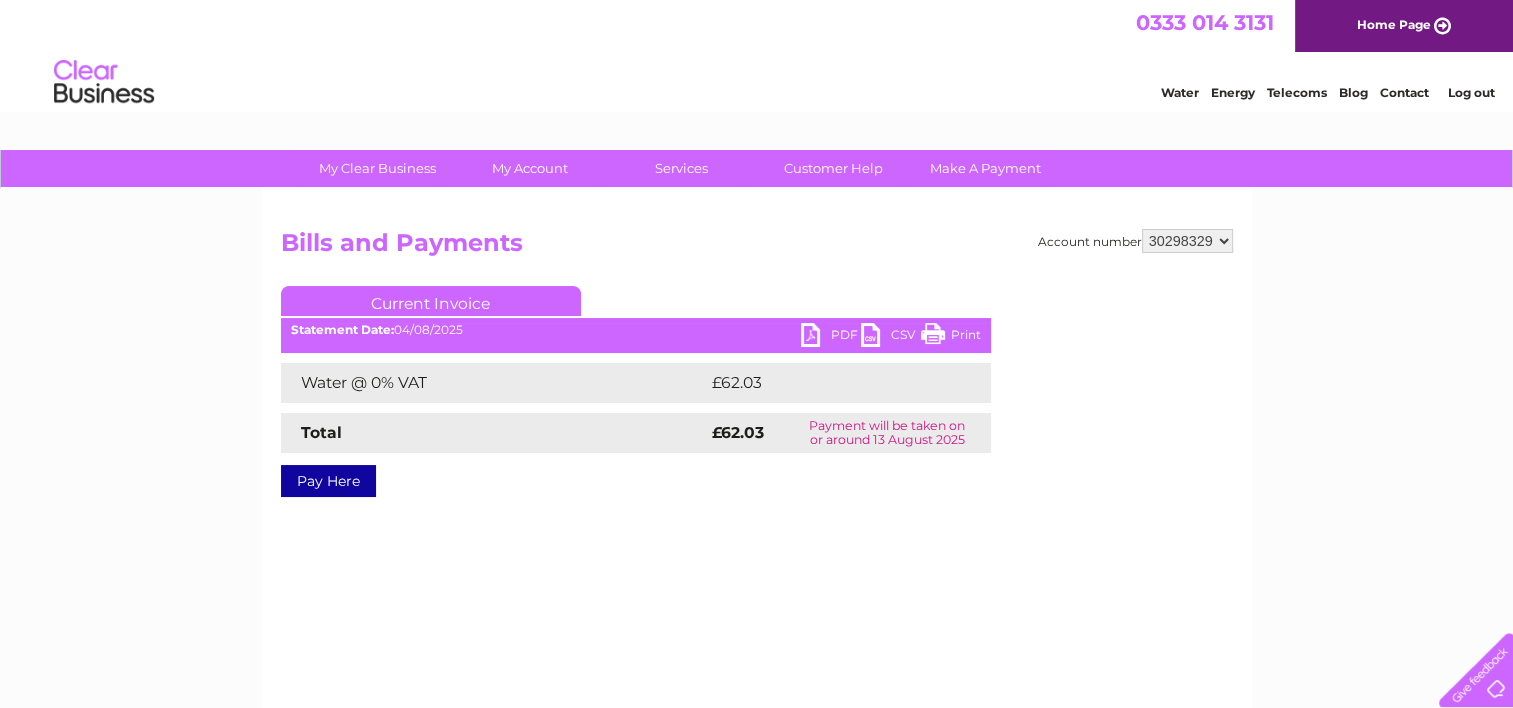 scroll, scrollTop: 0, scrollLeft: 0, axis: both 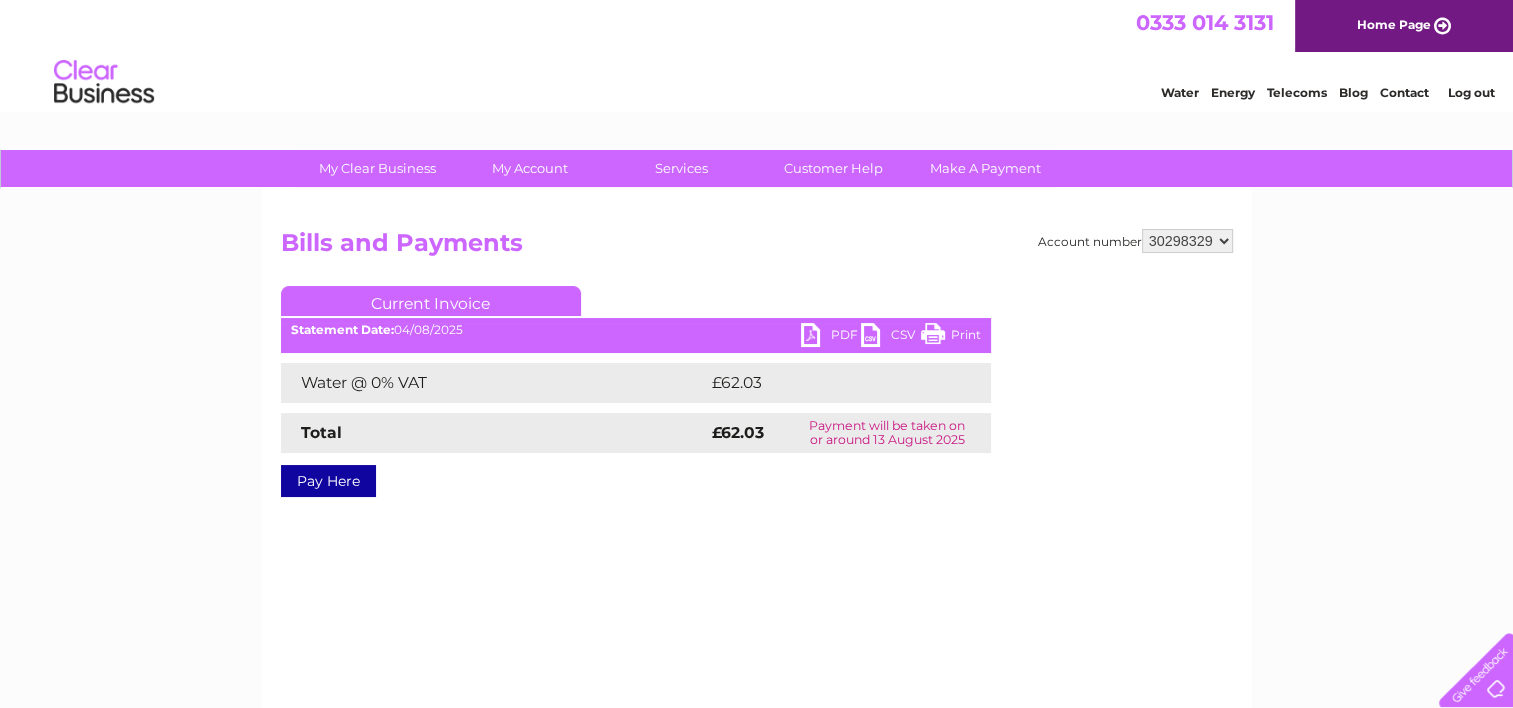 click on "Current Invoice" at bounding box center [636, 304] 